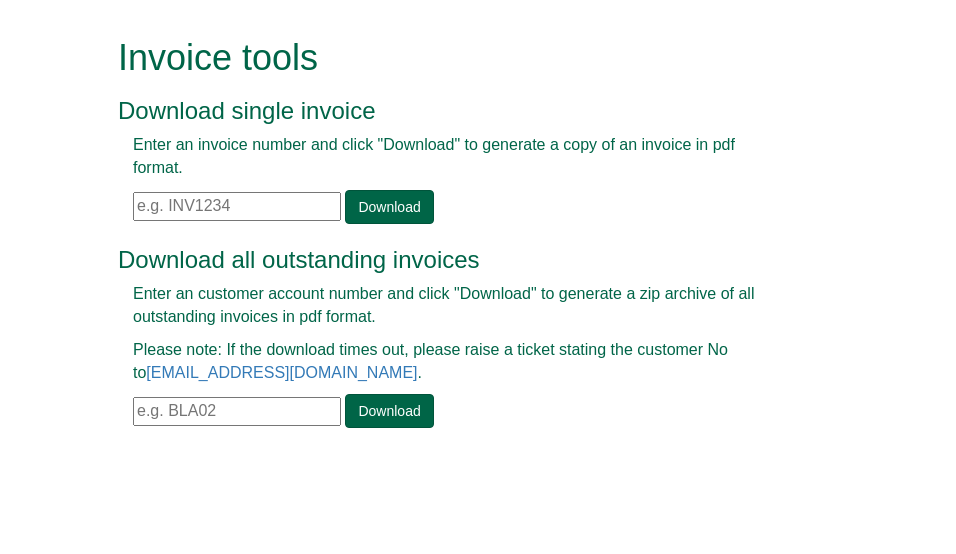 scroll, scrollTop: 0, scrollLeft: 0, axis: both 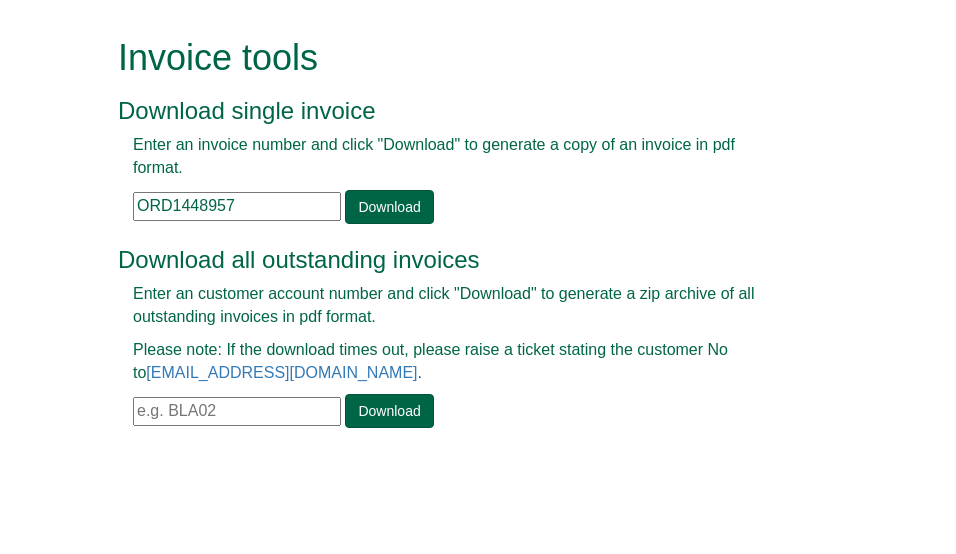 type on "ORD1448957" 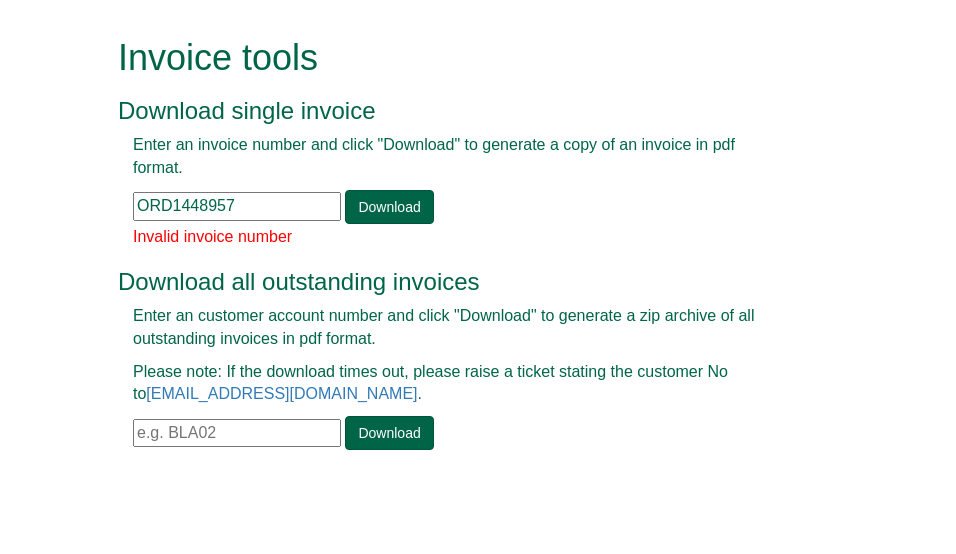 drag, startPoint x: 209, startPoint y: 193, endPoint x: -27, endPoint y: 182, distance: 236.25621 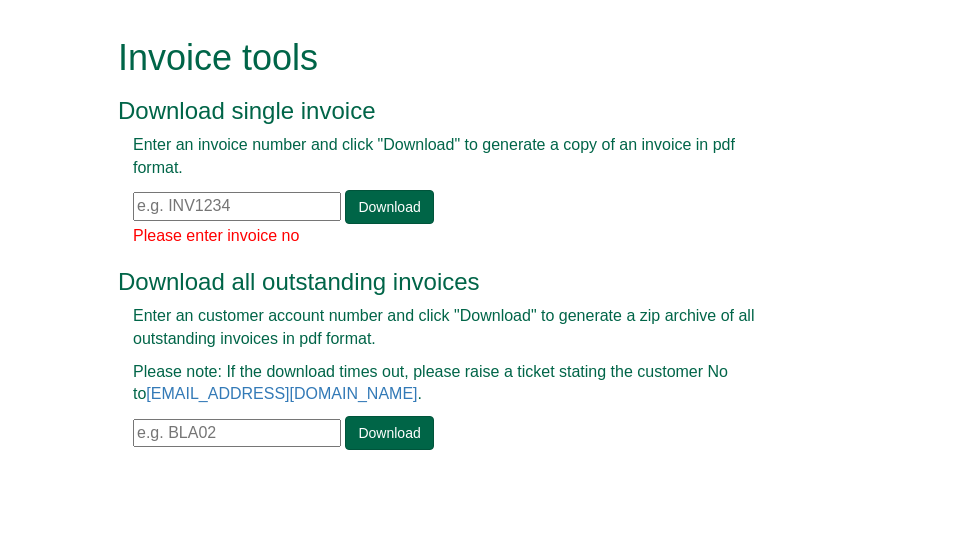 paste on "INV1361951" 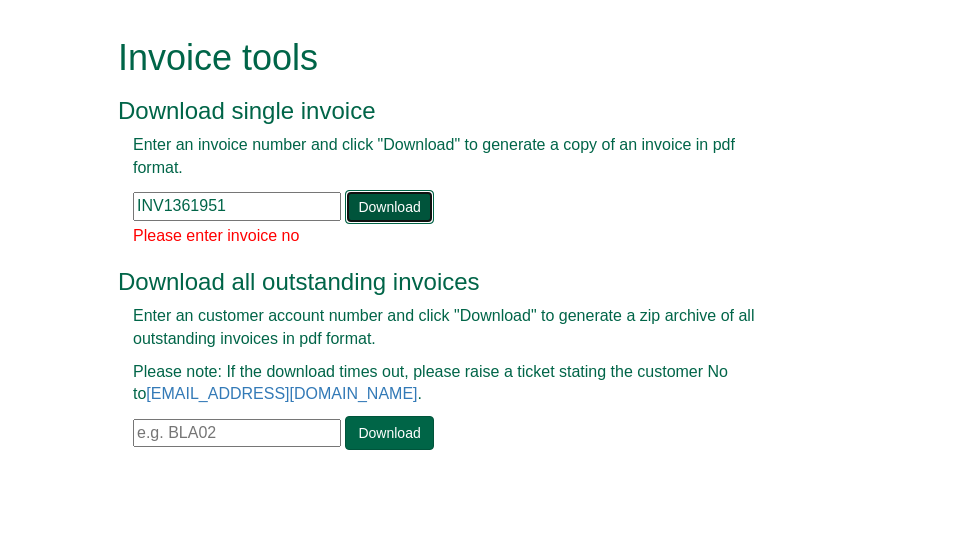 click on "Download" at bounding box center (389, 207) 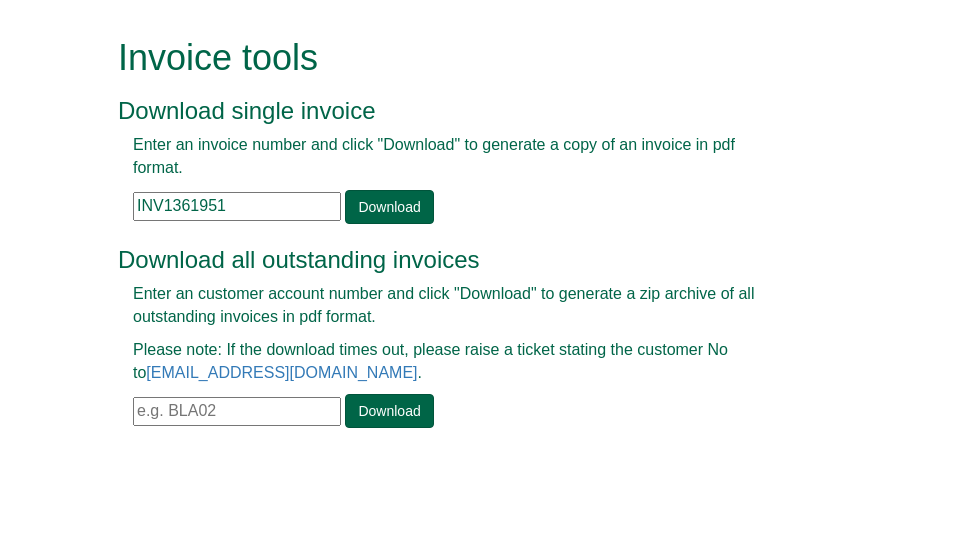 drag, startPoint x: 245, startPoint y: 210, endPoint x: 34, endPoint y: 185, distance: 212.47588 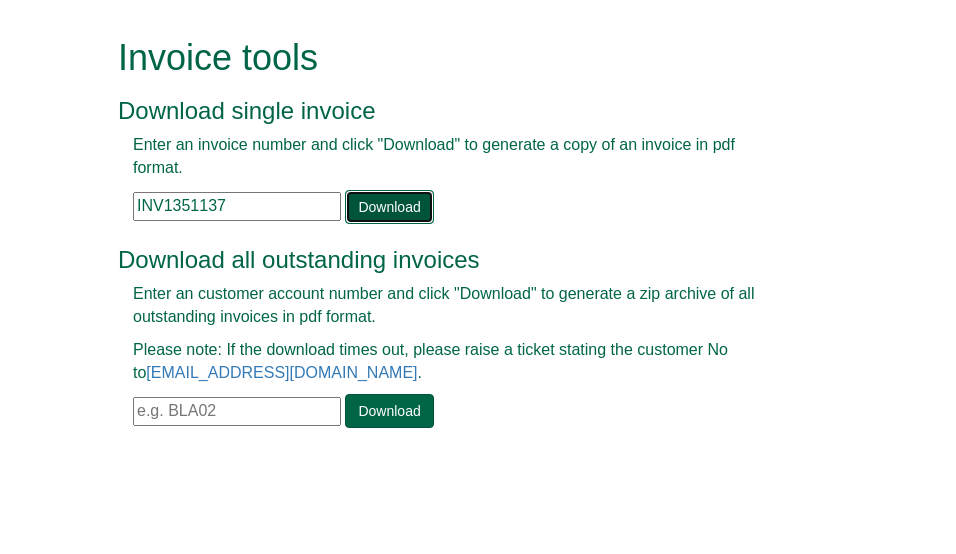 click on "Download" at bounding box center (389, 207) 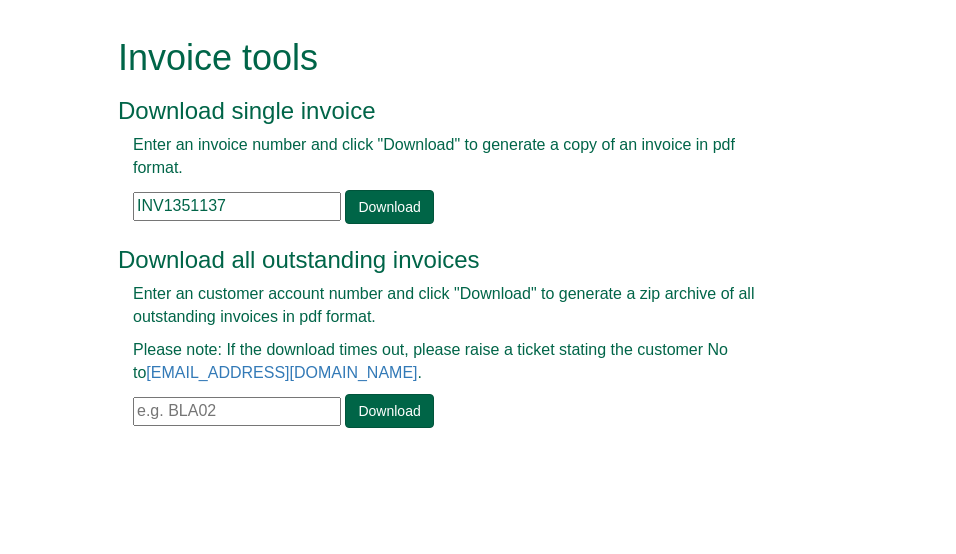 drag, startPoint x: 268, startPoint y: 214, endPoint x: 58, endPoint y: 211, distance: 210.02142 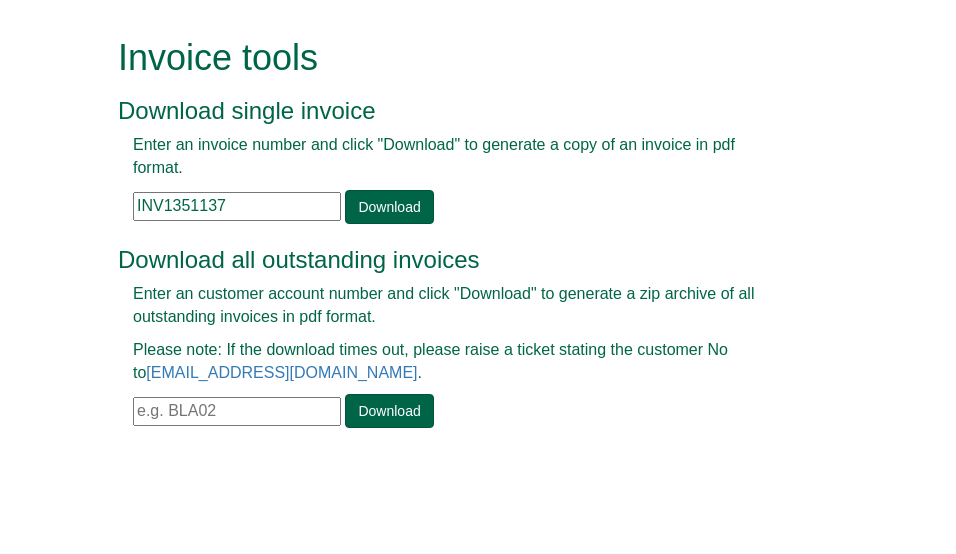 drag, startPoint x: 248, startPoint y: 192, endPoint x: 80, endPoint y: 185, distance: 168.14577 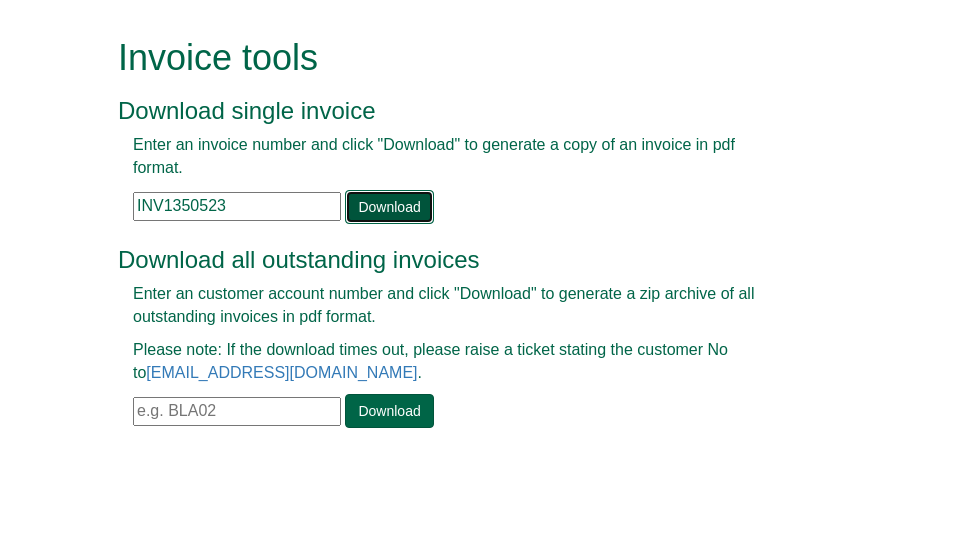 click on "Download" at bounding box center (389, 207) 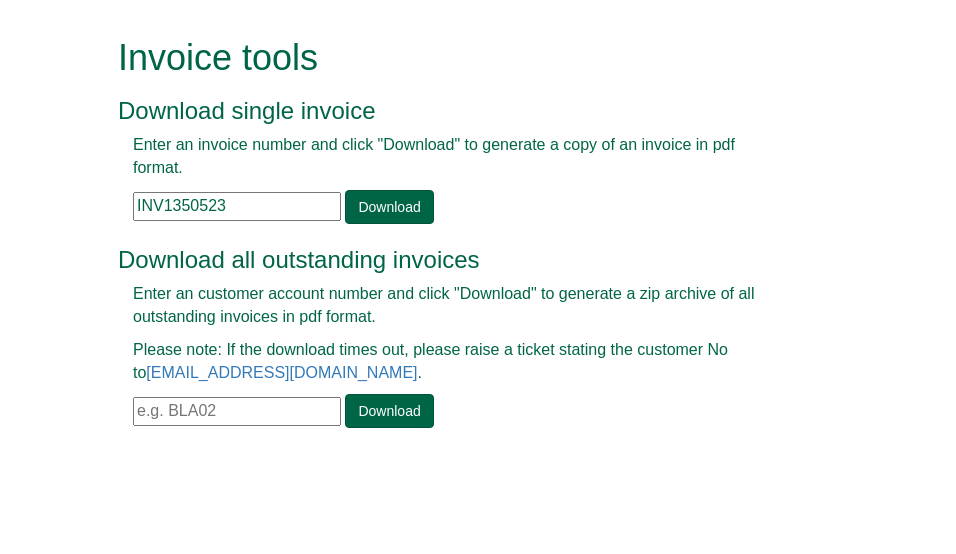 drag, startPoint x: 244, startPoint y: 211, endPoint x: -62, endPoint y: 189, distance: 306.78983 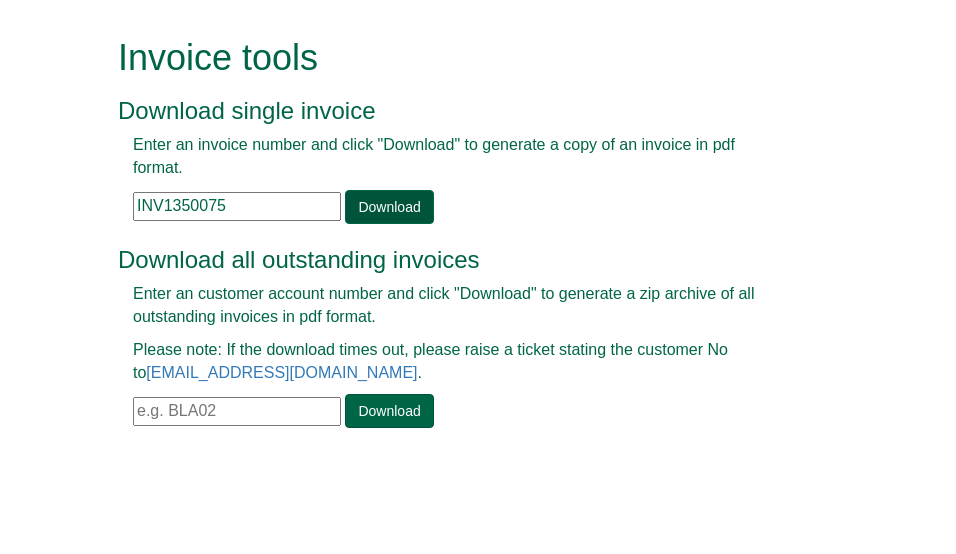 type on "INV1350075" 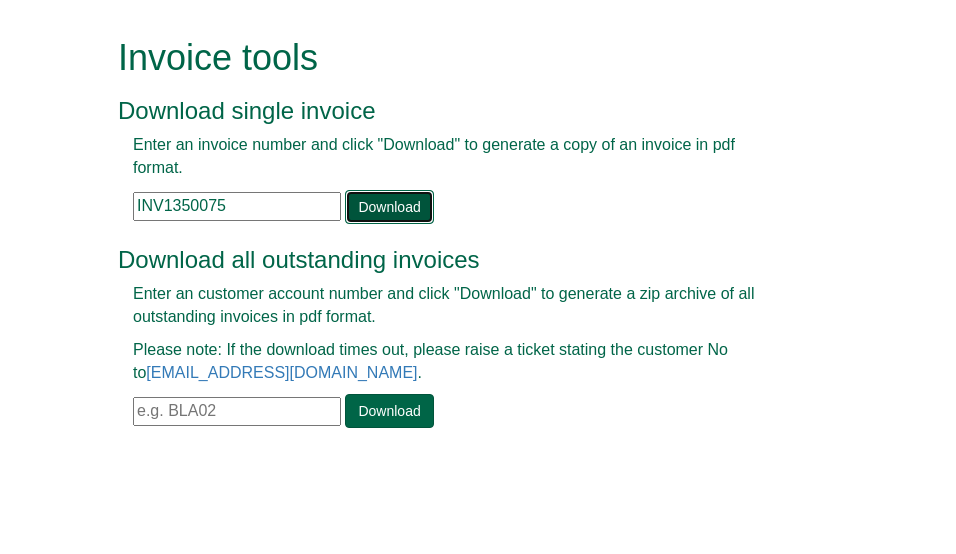 click on "Download" at bounding box center [389, 207] 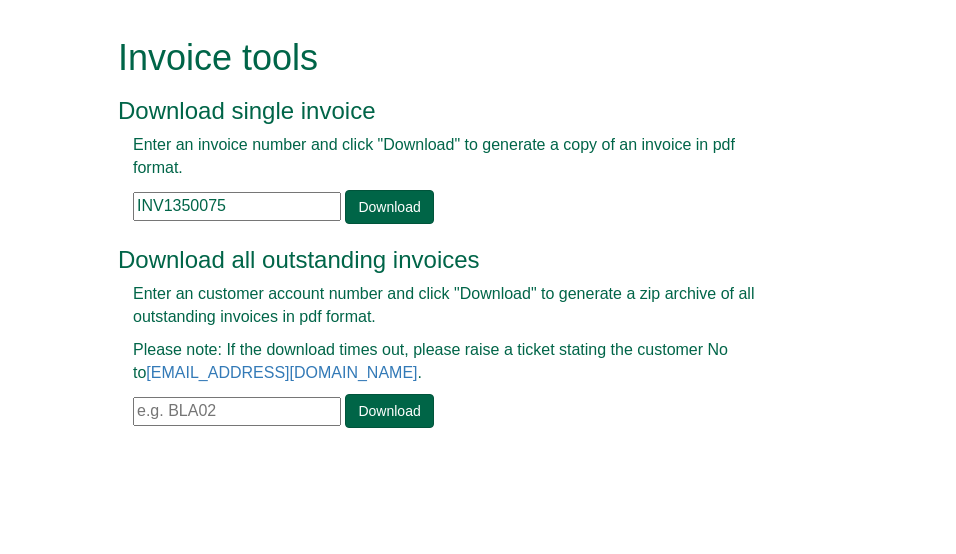 drag, startPoint x: 250, startPoint y: 206, endPoint x: -45, endPoint y: 190, distance: 295.4336 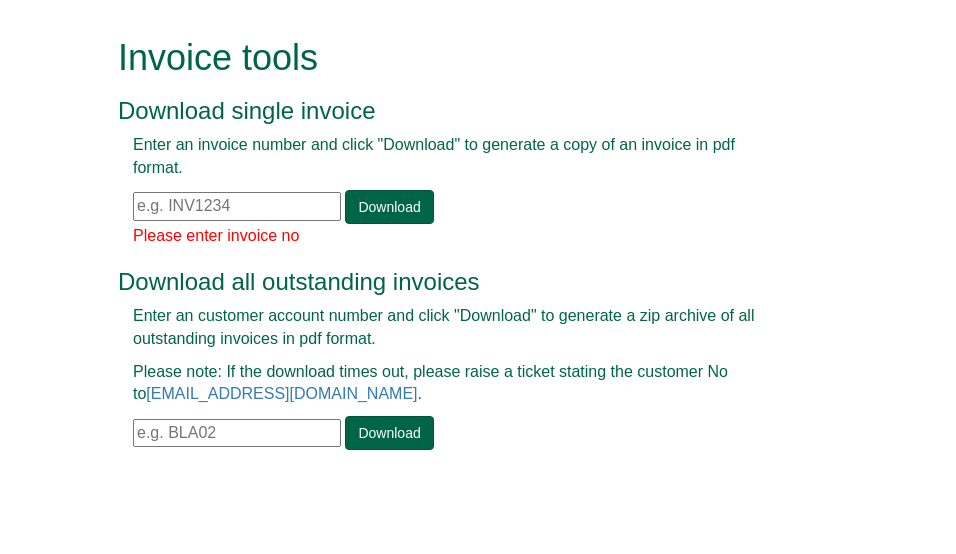 paste on "INV1349725" 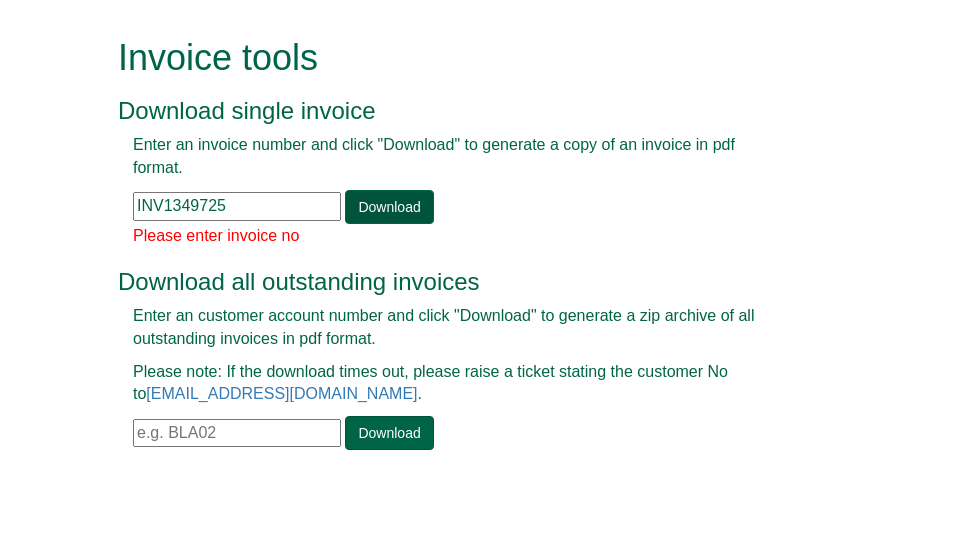 type on "INV1349725" 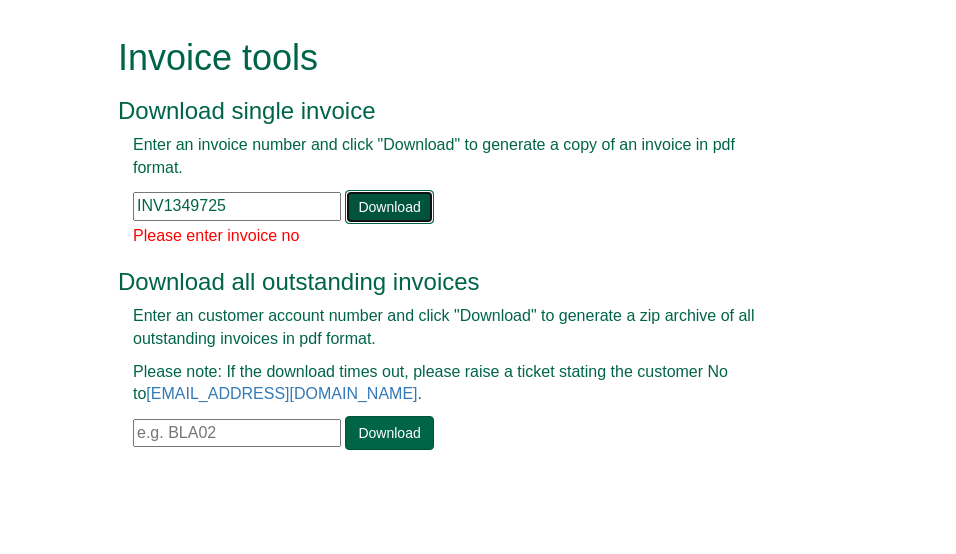click on "Download" at bounding box center (389, 207) 